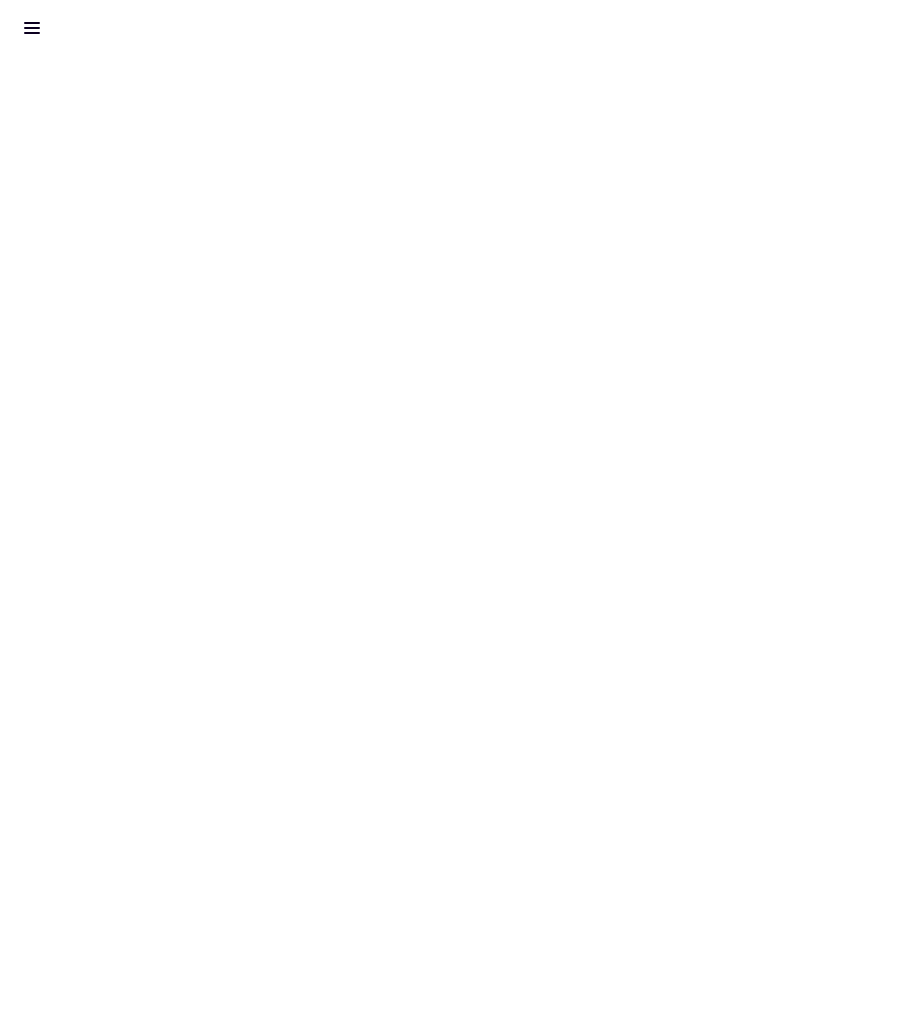 scroll, scrollTop: 0, scrollLeft: 0, axis: both 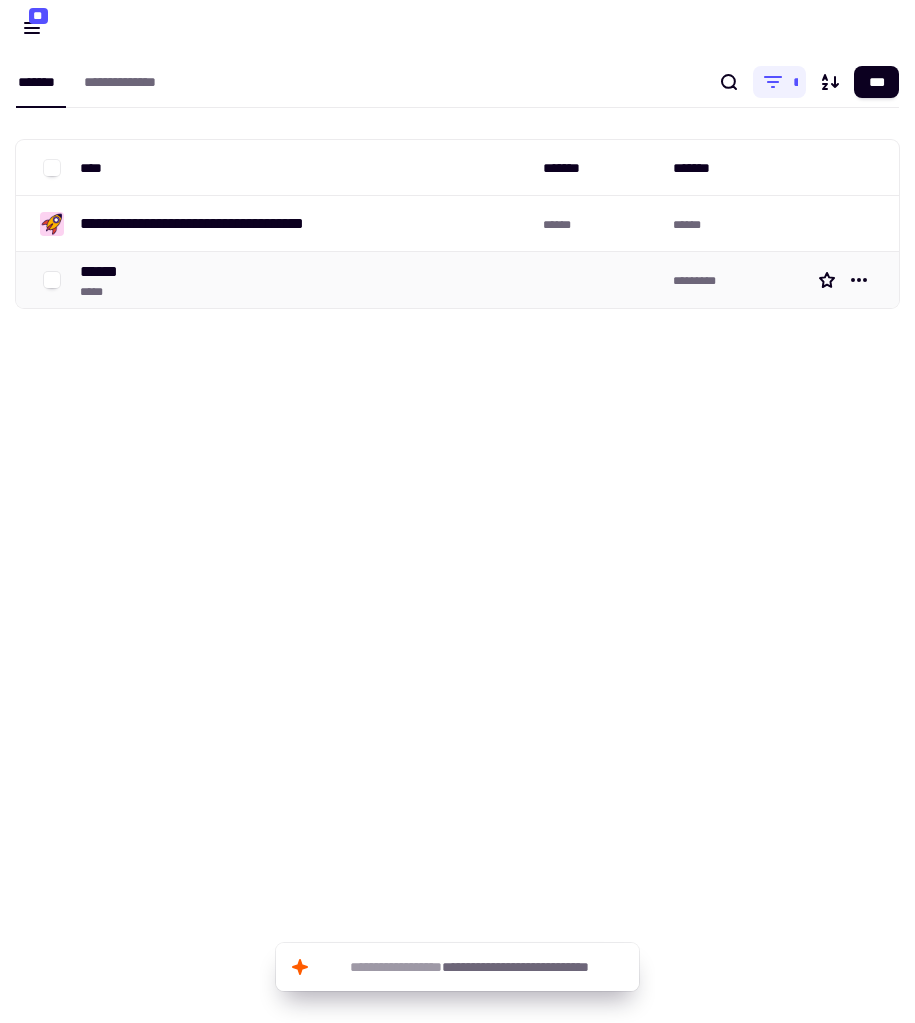 click on "****** *****" at bounding box center [303, 280] 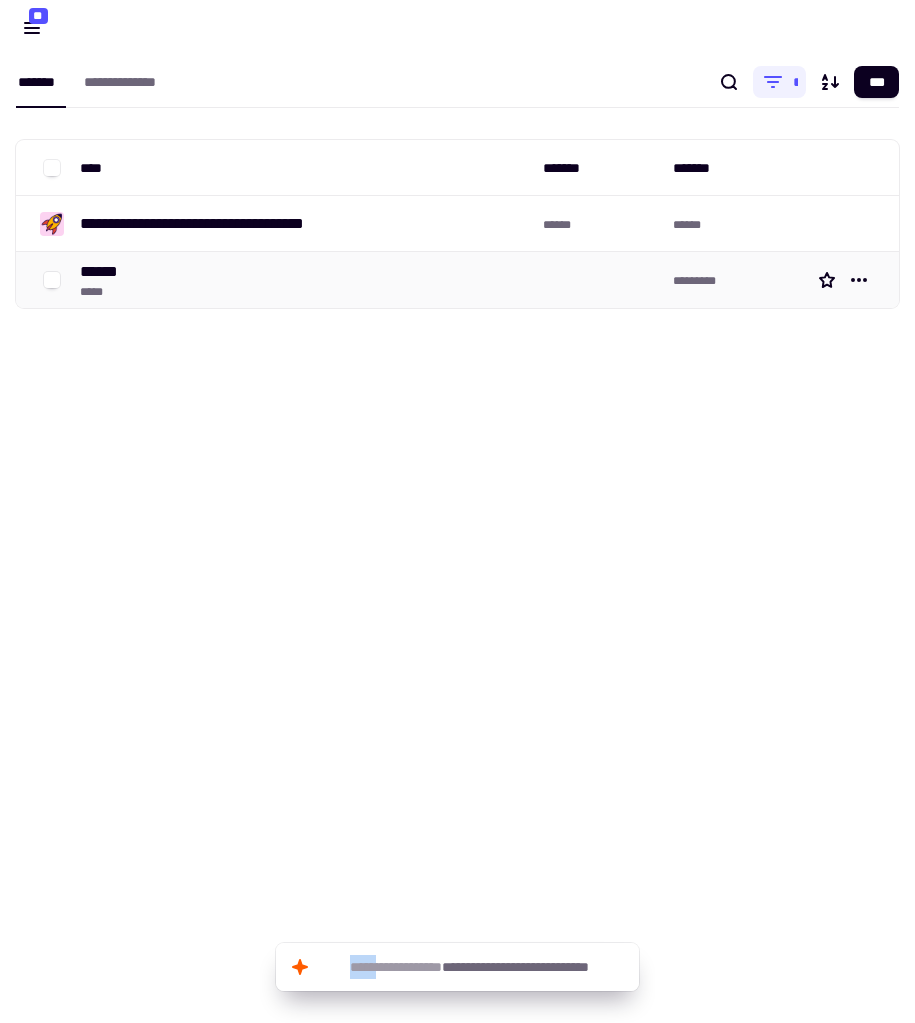 click on "**********" at bounding box center [457, 511] 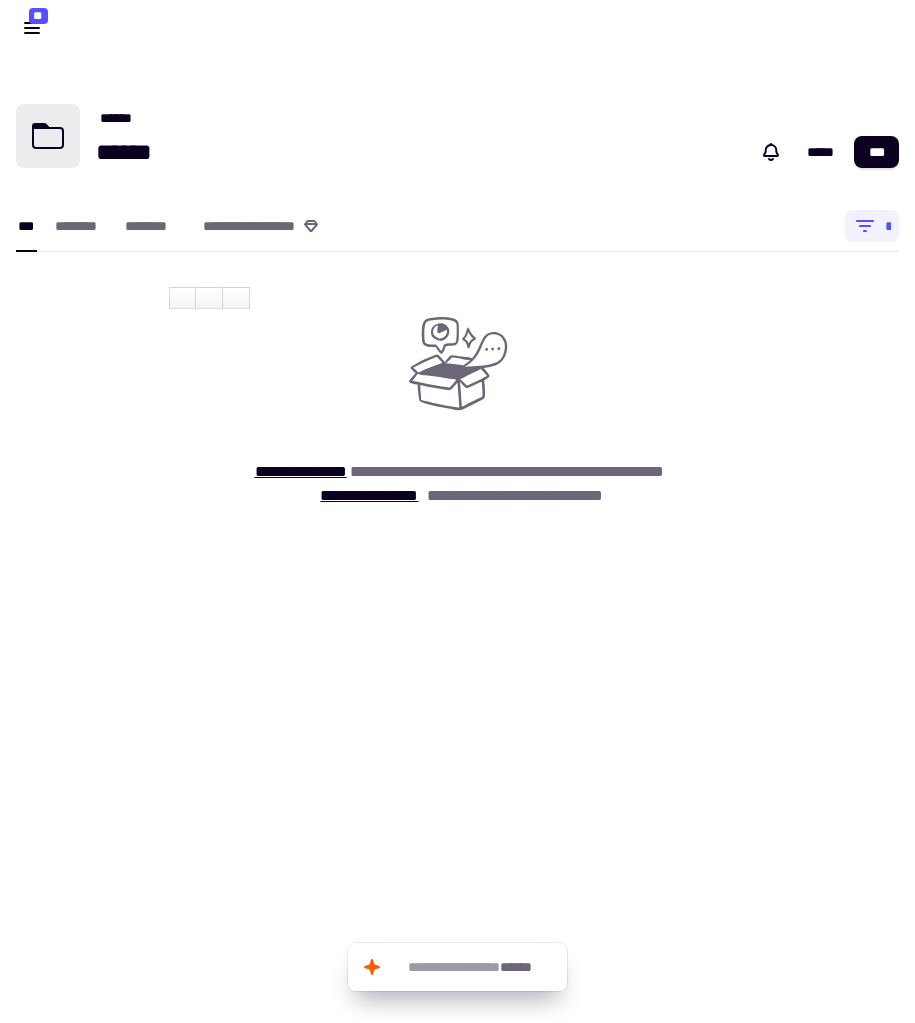 click on "**********" at bounding box center (457, 322) 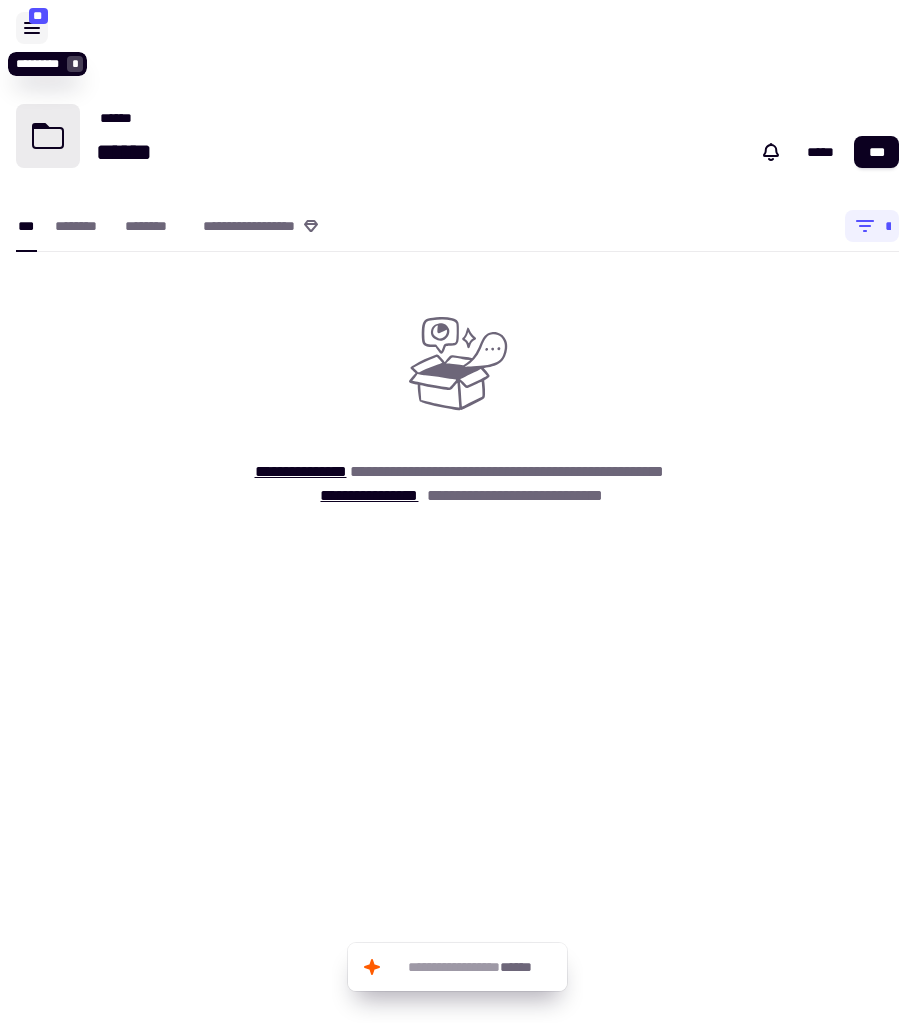 drag, startPoint x: 22, startPoint y: 30, endPoint x: 36, endPoint y: 35, distance: 14.866069 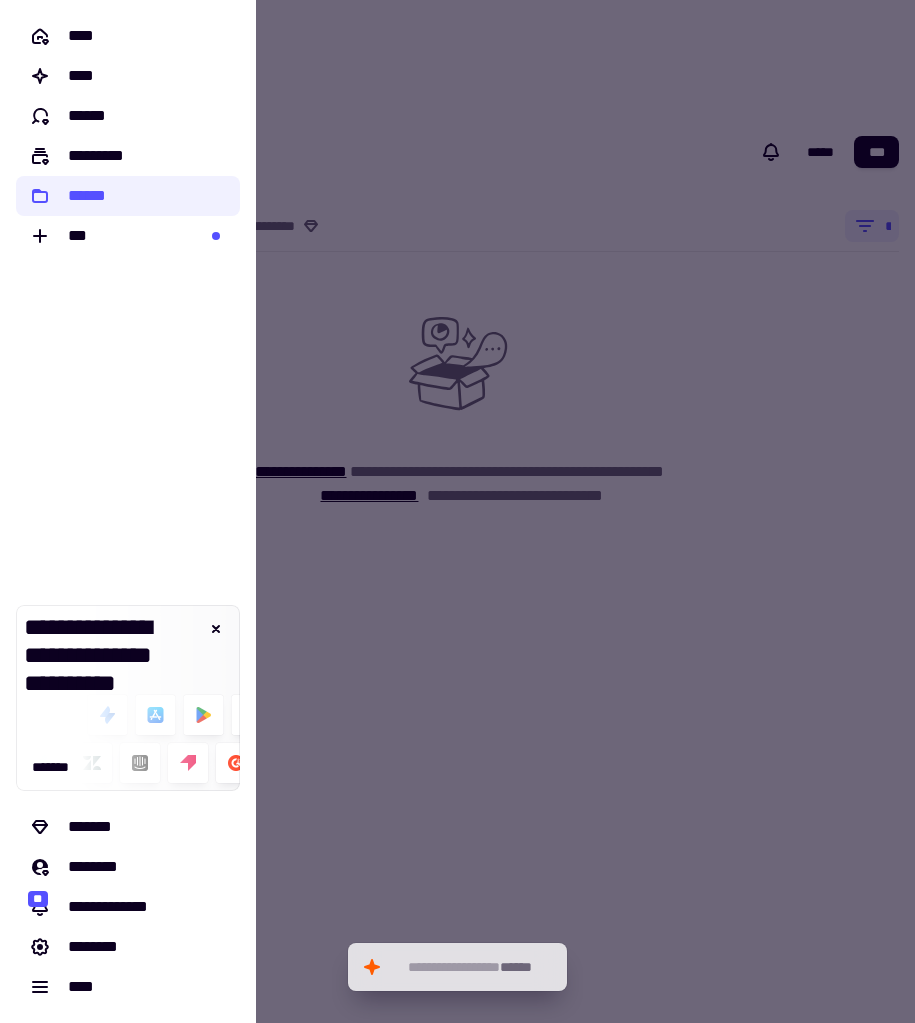 click at bounding box center [457, 511] 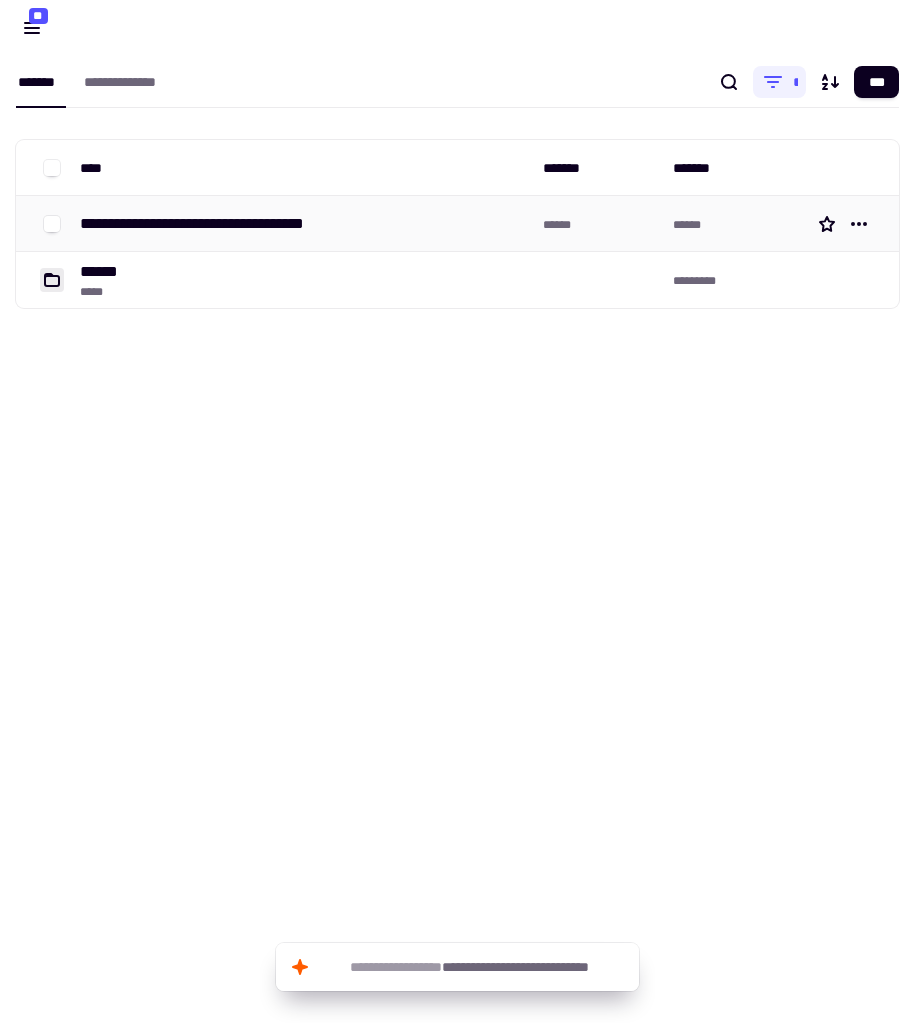 click on "**********" at bounding box center (223, 224) 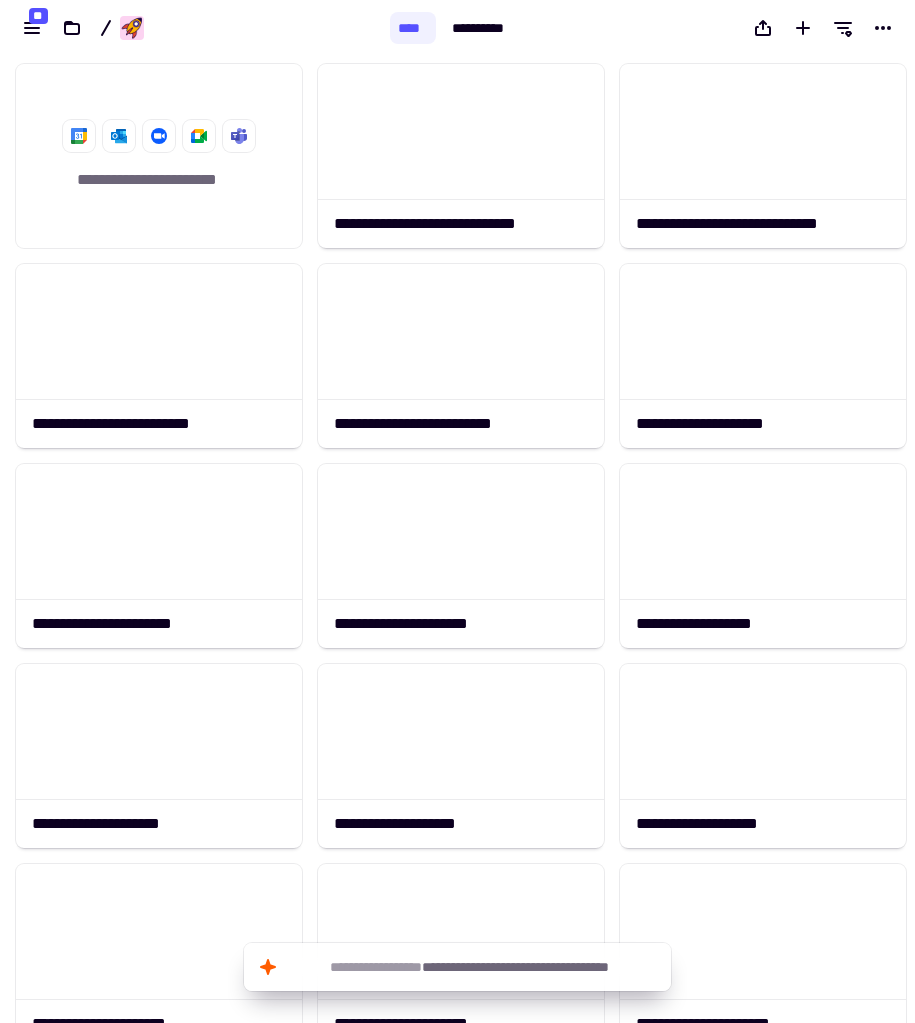 scroll, scrollTop: 16, scrollLeft: 16, axis: both 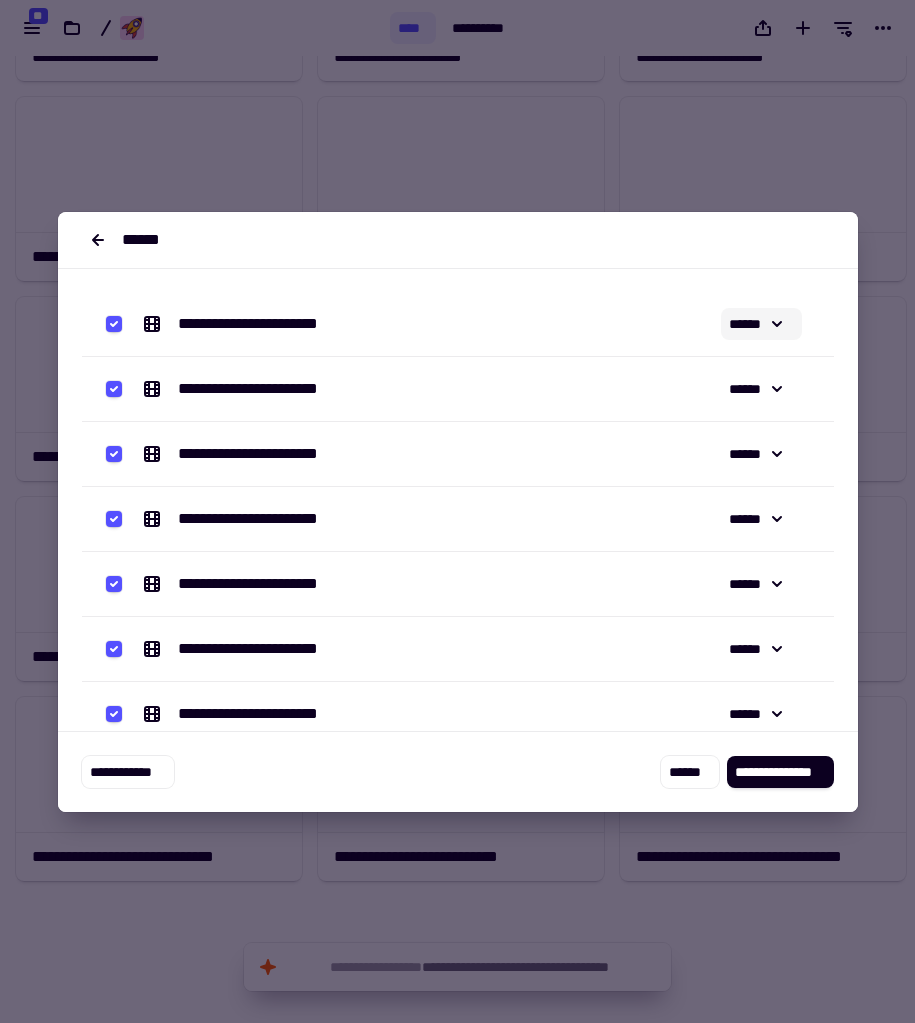 click 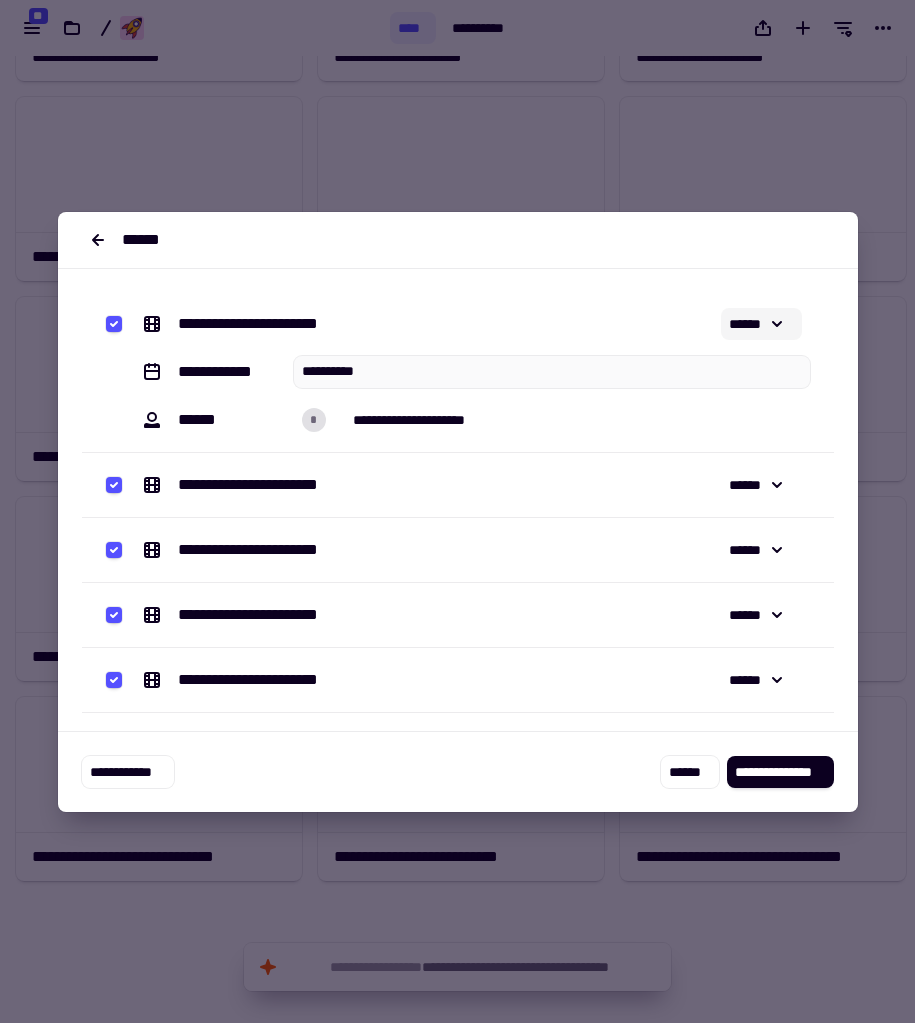 click on "******" 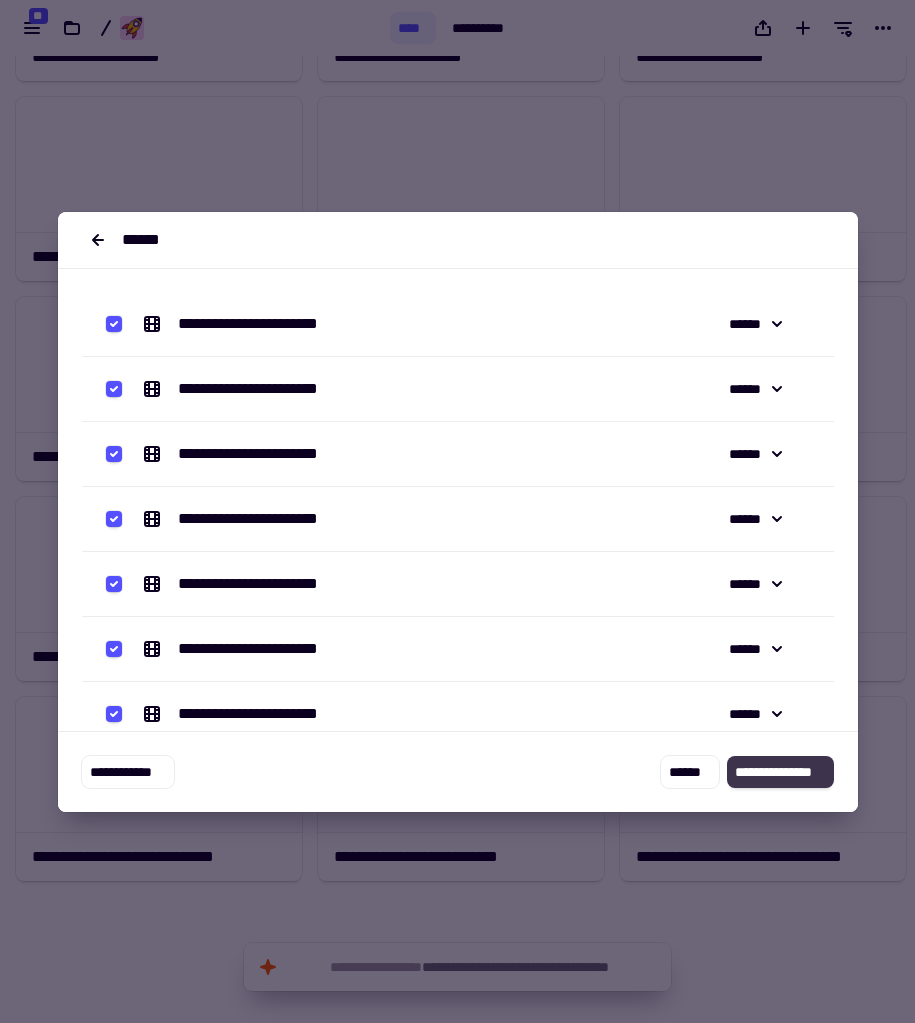 click on "**********" 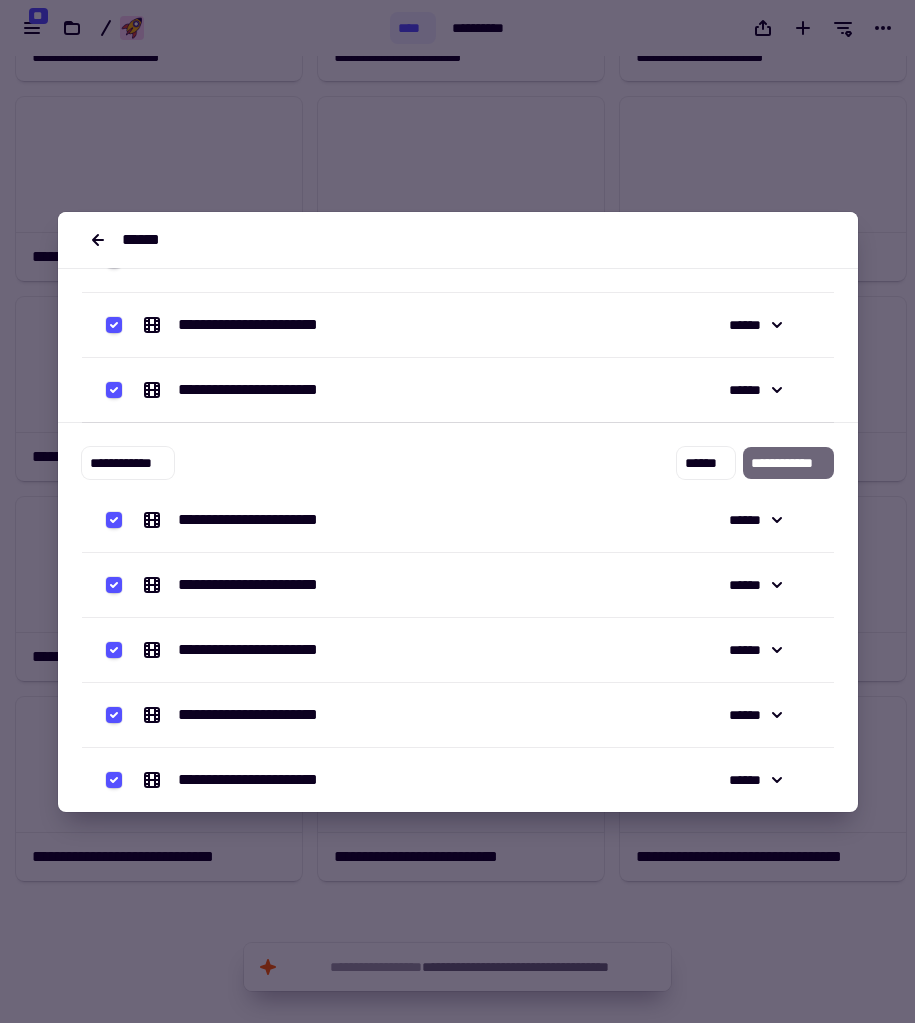 scroll, scrollTop: 0, scrollLeft: 0, axis: both 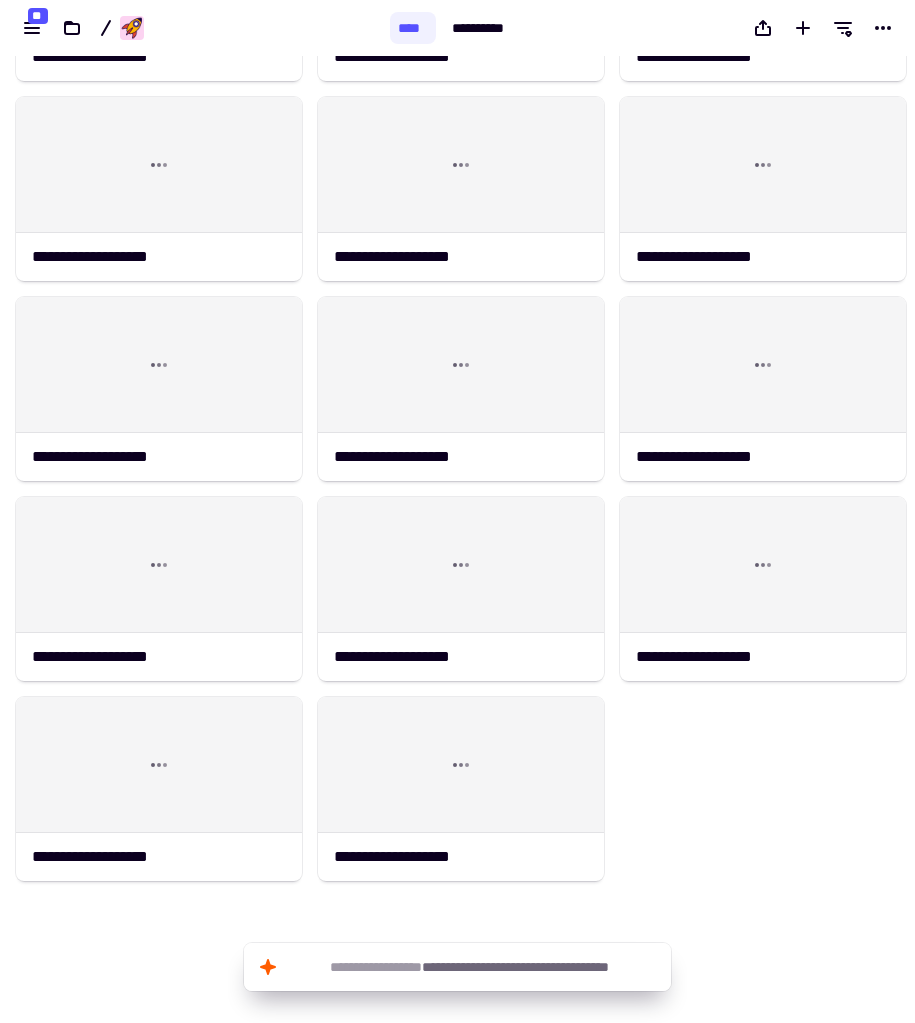 click on "**********" 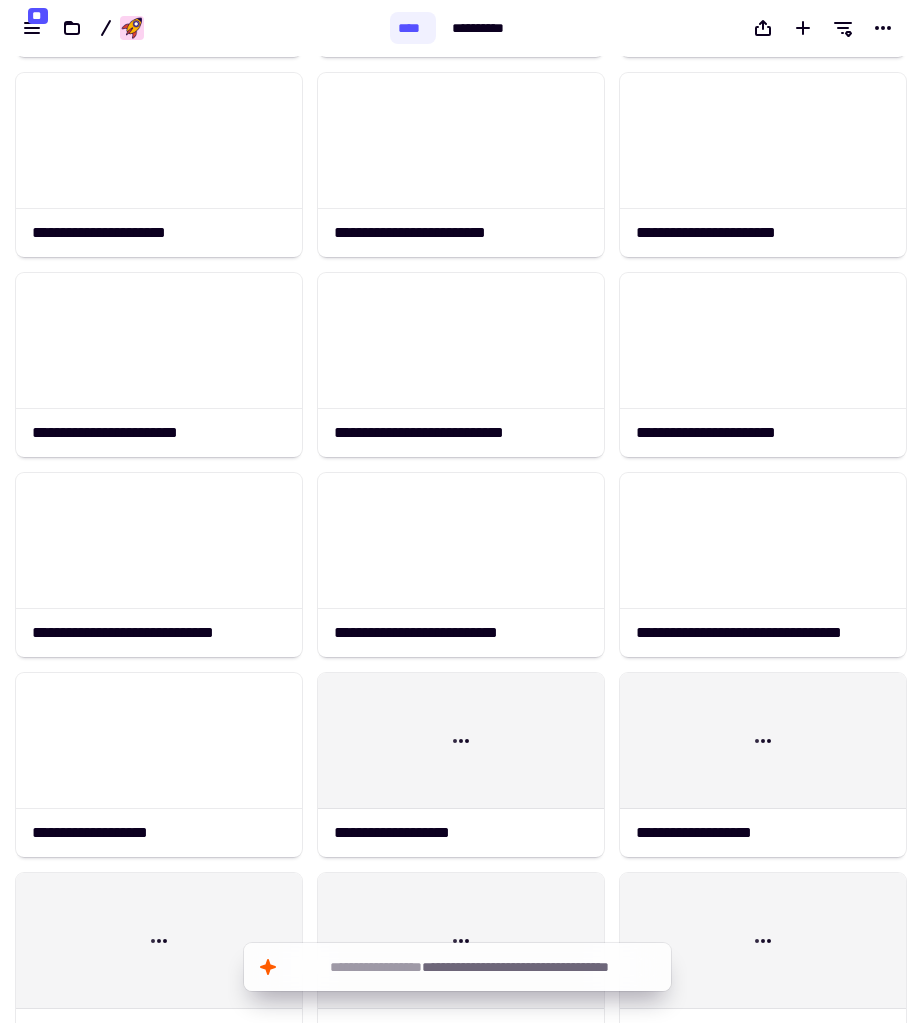 scroll, scrollTop: 1790, scrollLeft: 0, axis: vertical 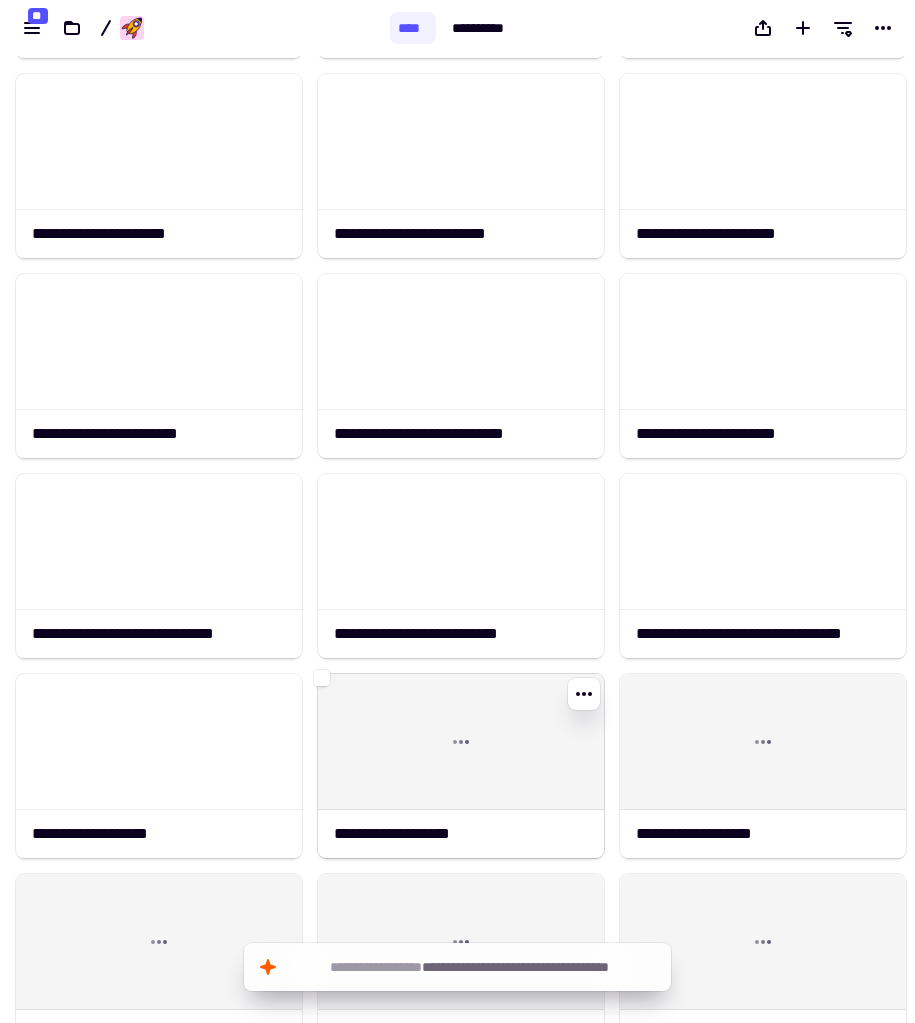click 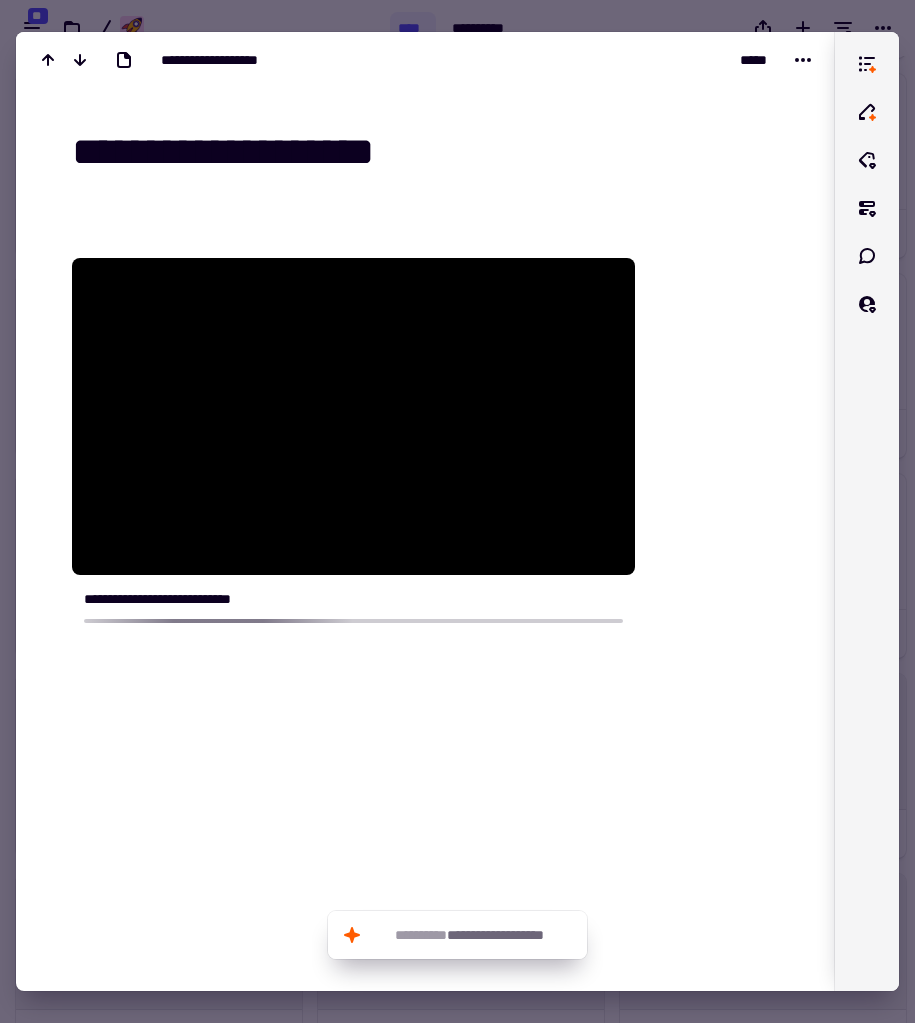 click at bounding box center [457, 511] 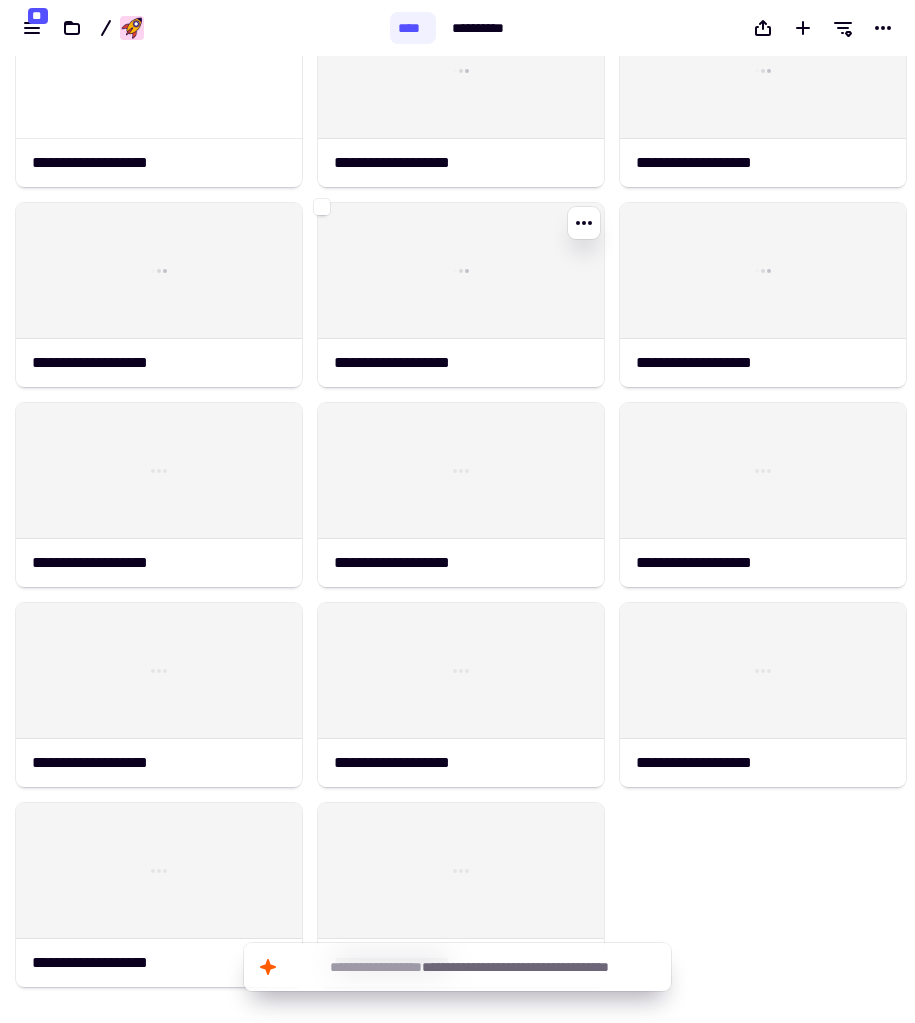 scroll, scrollTop: 2567, scrollLeft: 0, axis: vertical 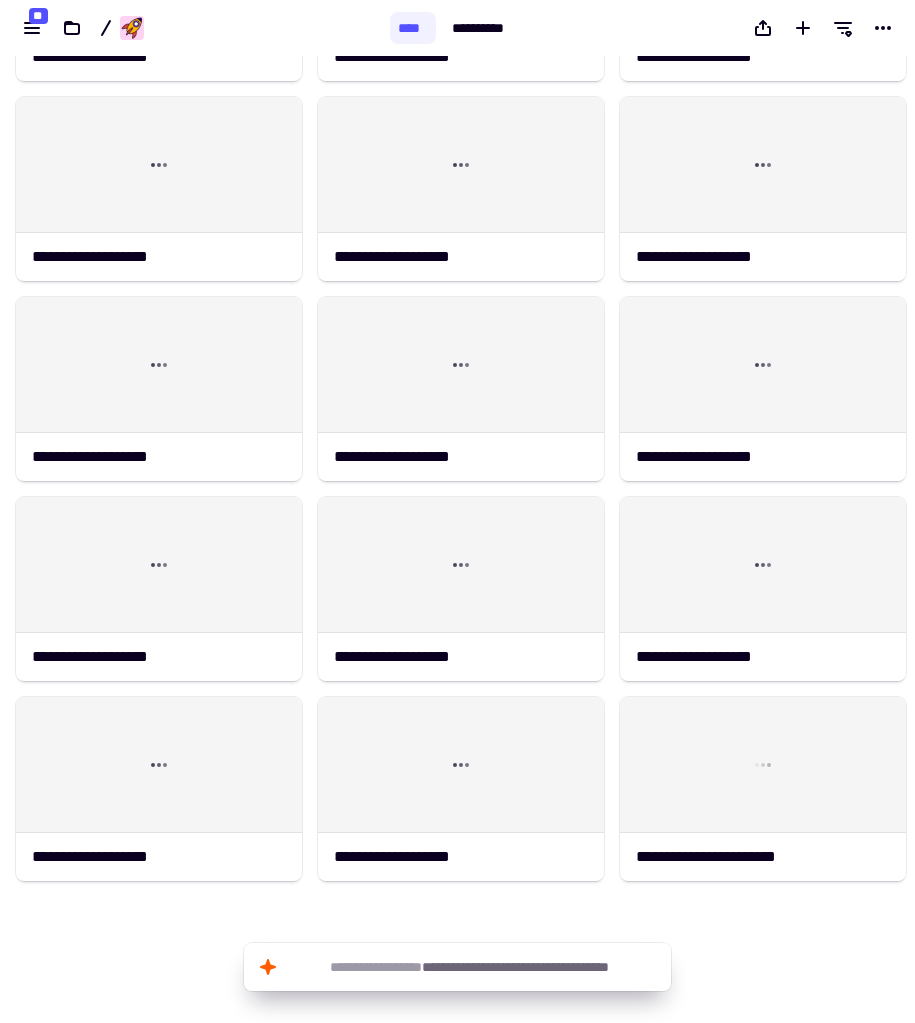 click on "**********" 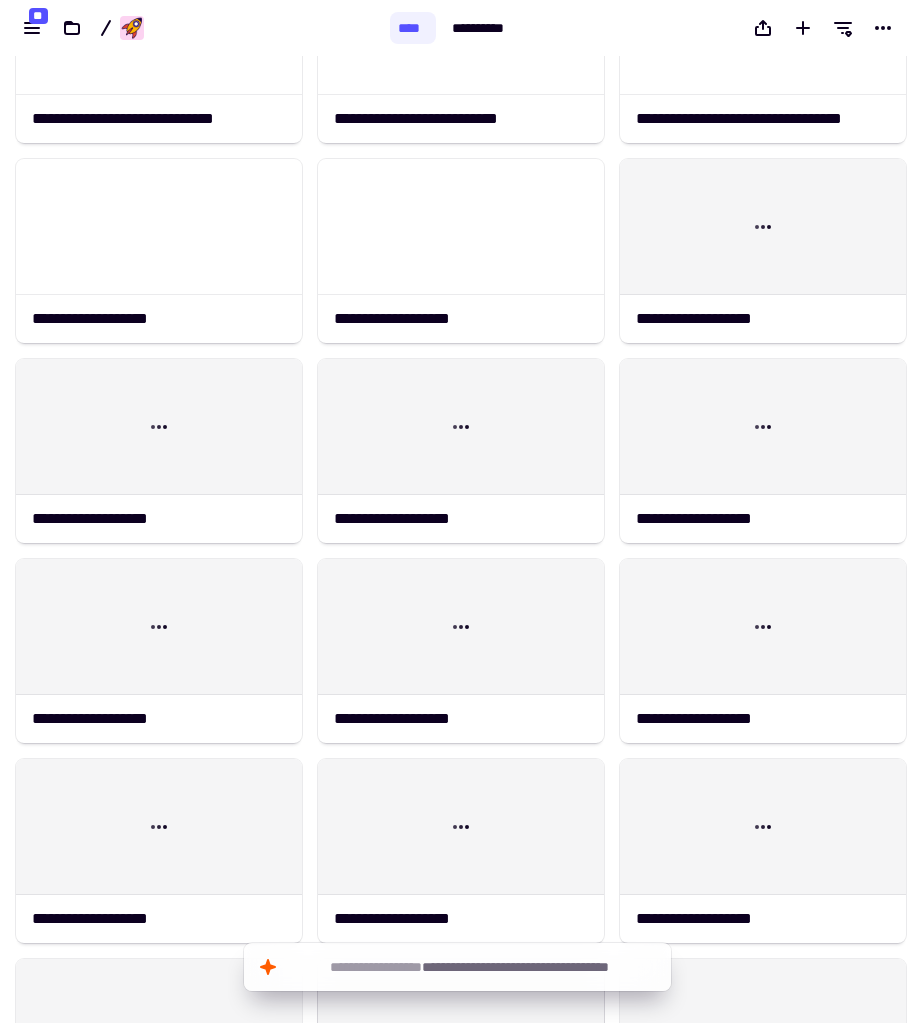 scroll, scrollTop: 2304, scrollLeft: 0, axis: vertical 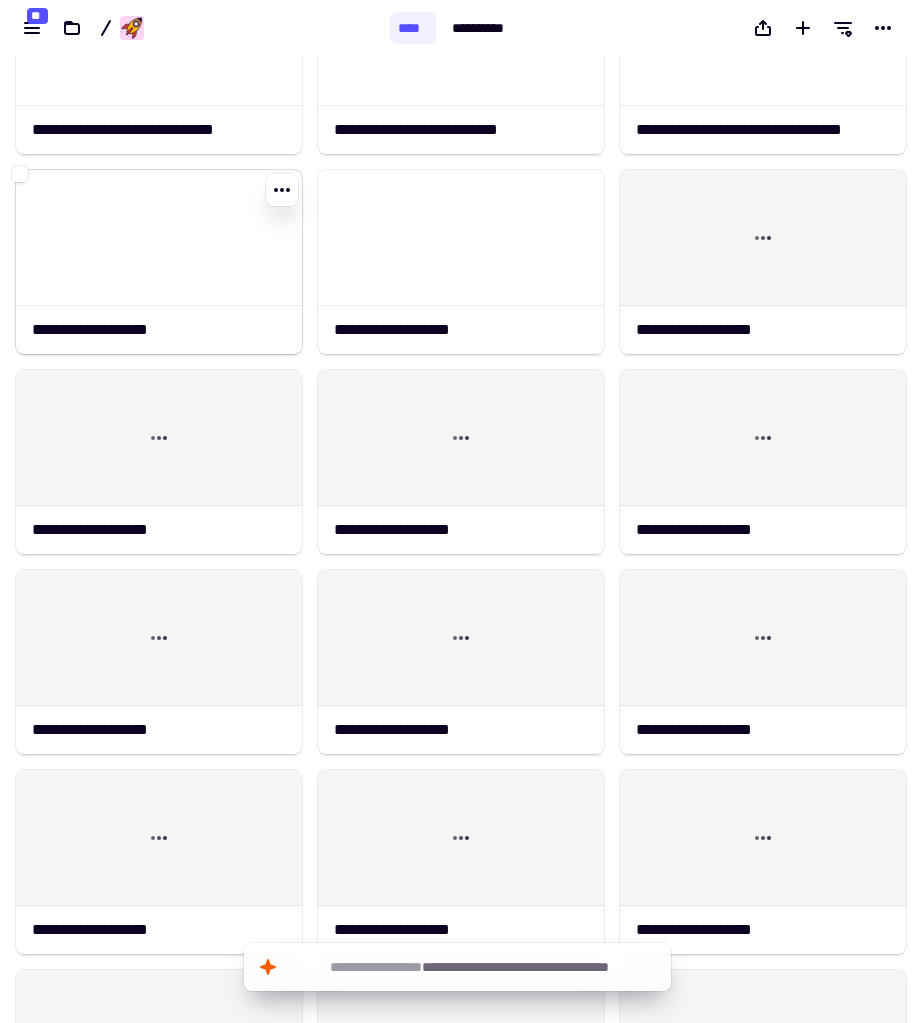 click 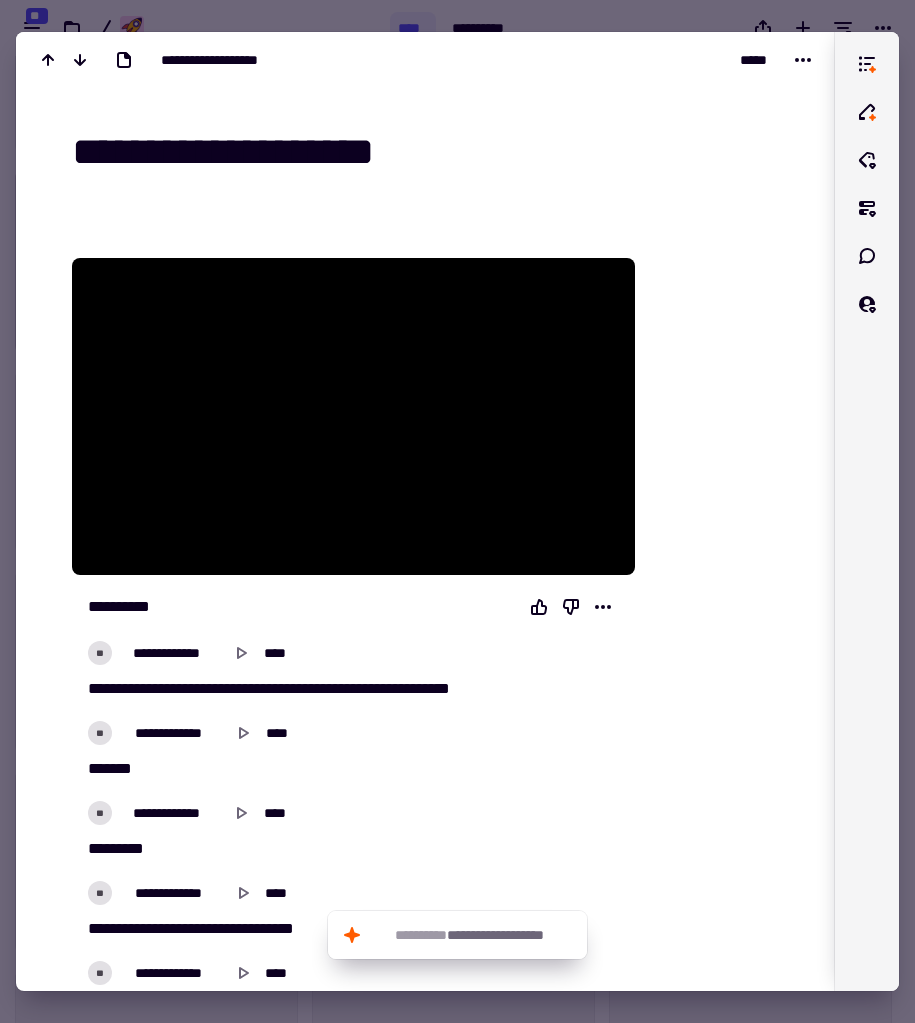 scroll, scrollTop: 952, scrollLeft: 900, axis: both 